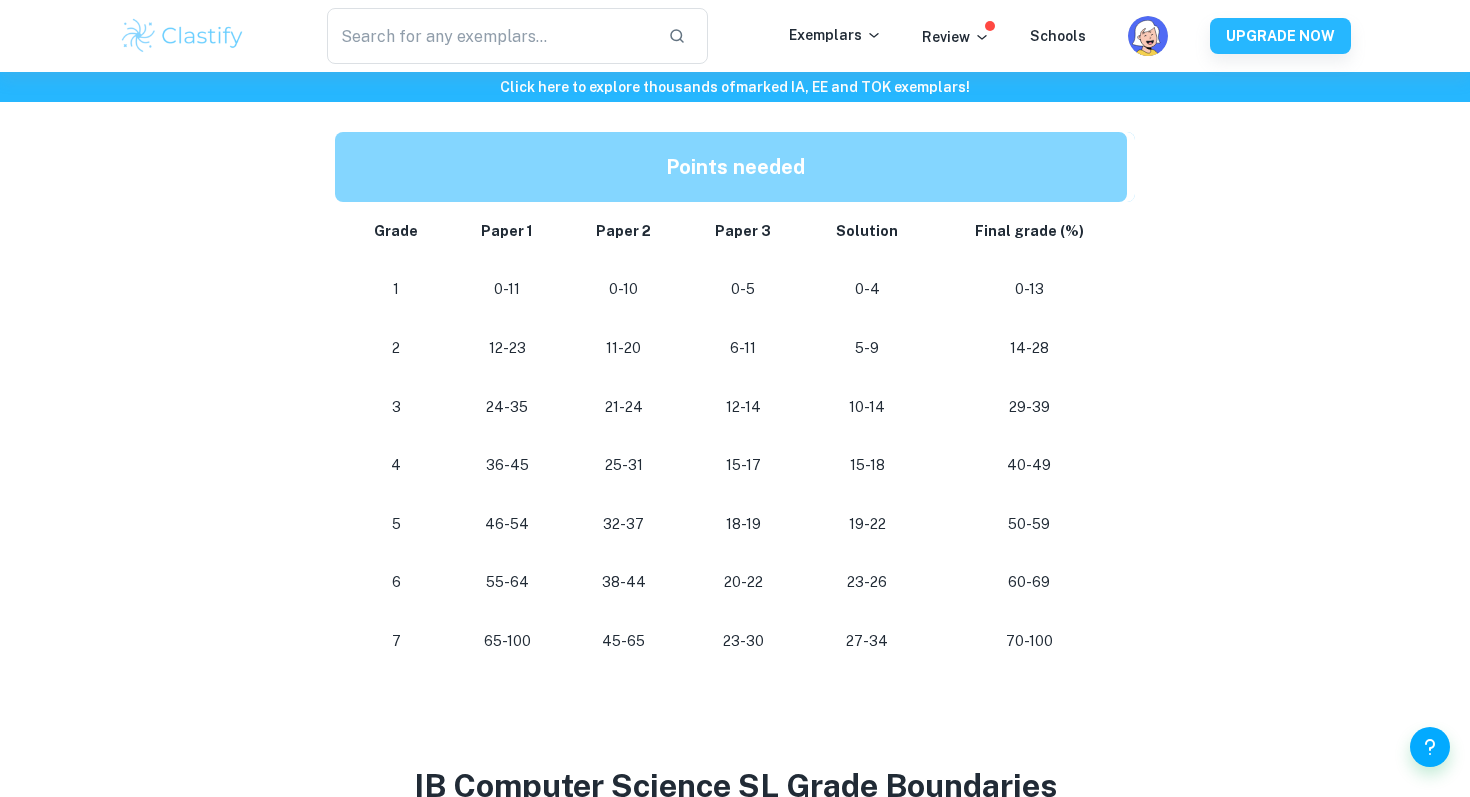 scroll, scrollTop: 1041, scrollLeft: 0, axis: vertical 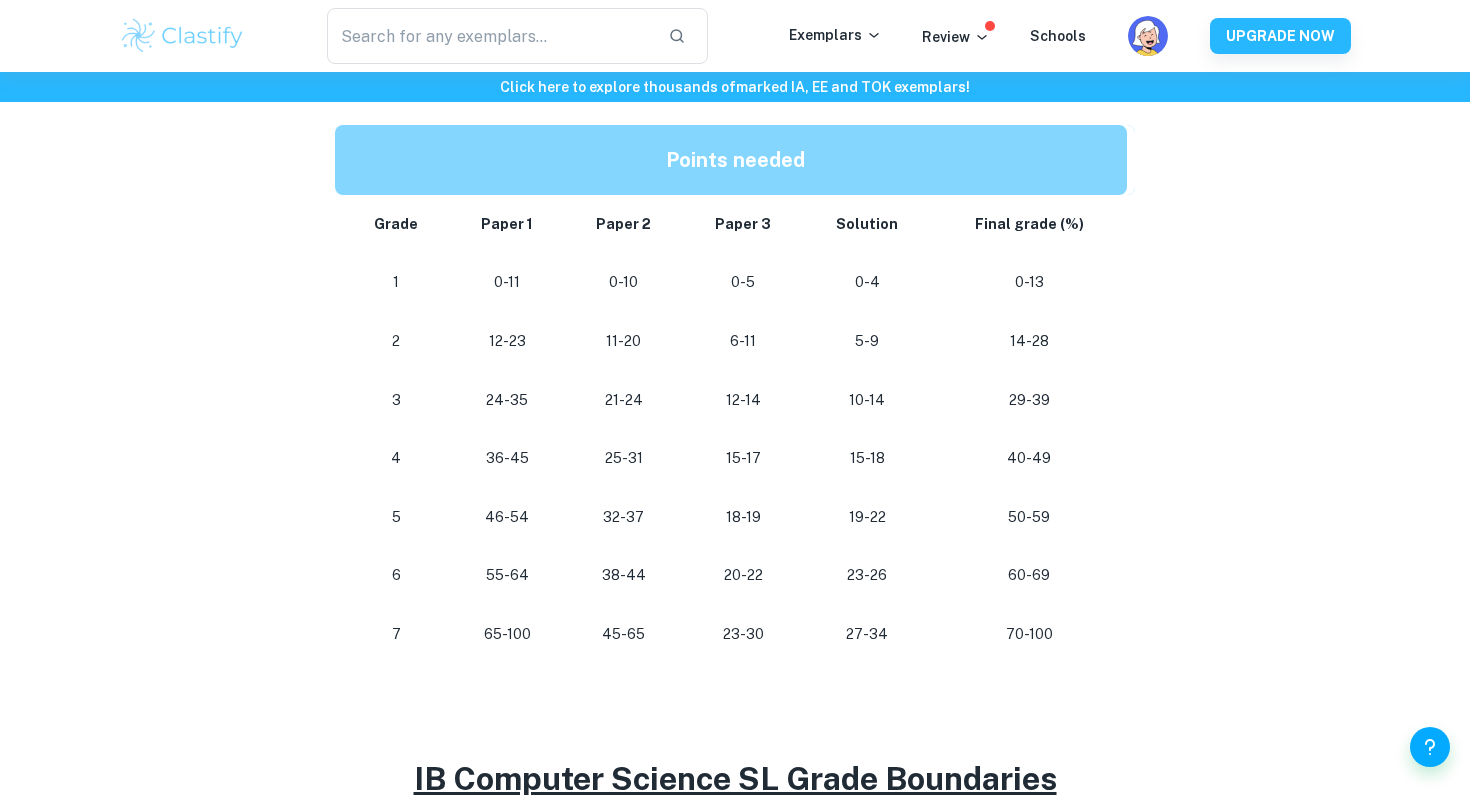 click on "65-100" at bounding box center [507, 634] 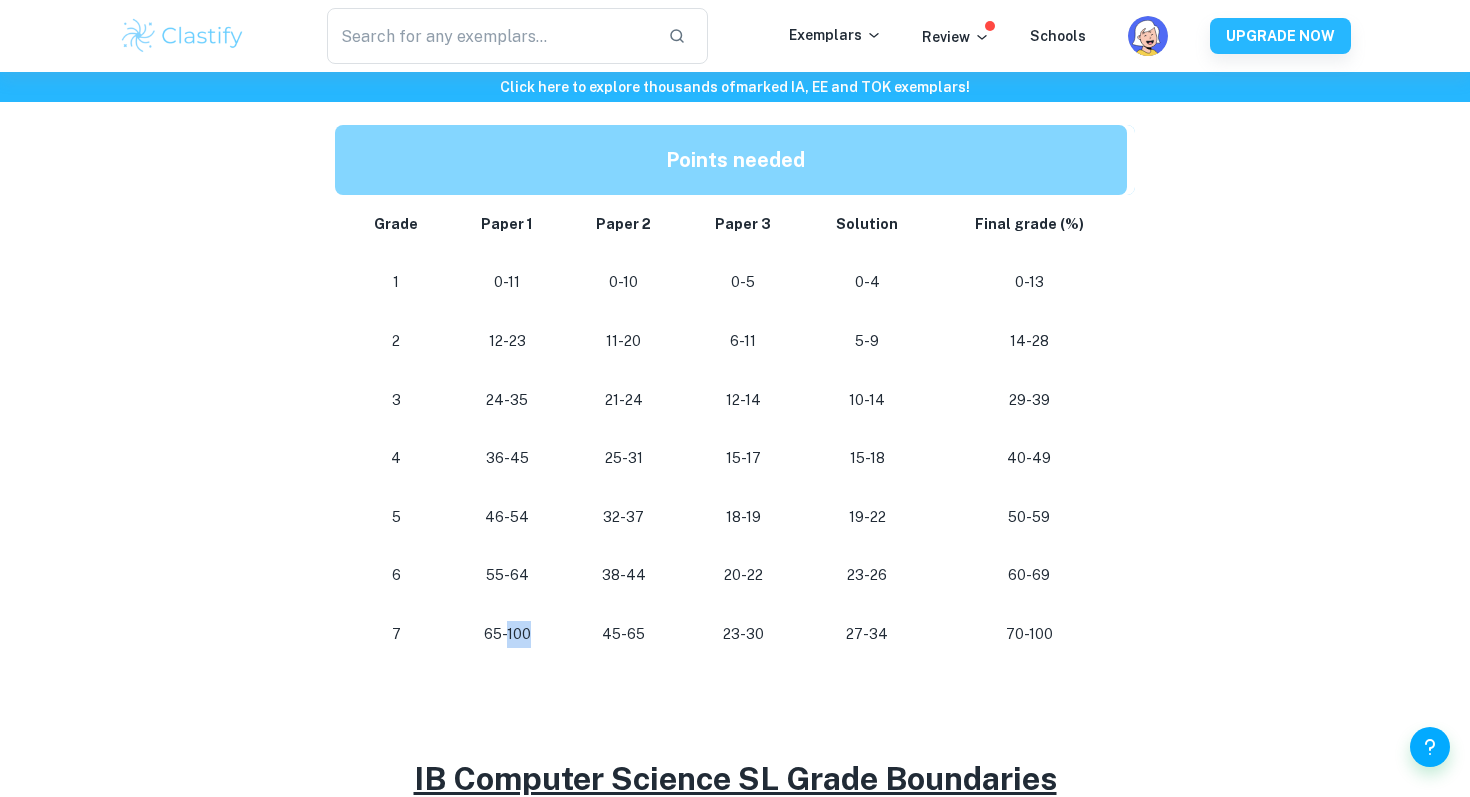 click on "65-100" at bounding box center [507, 634] 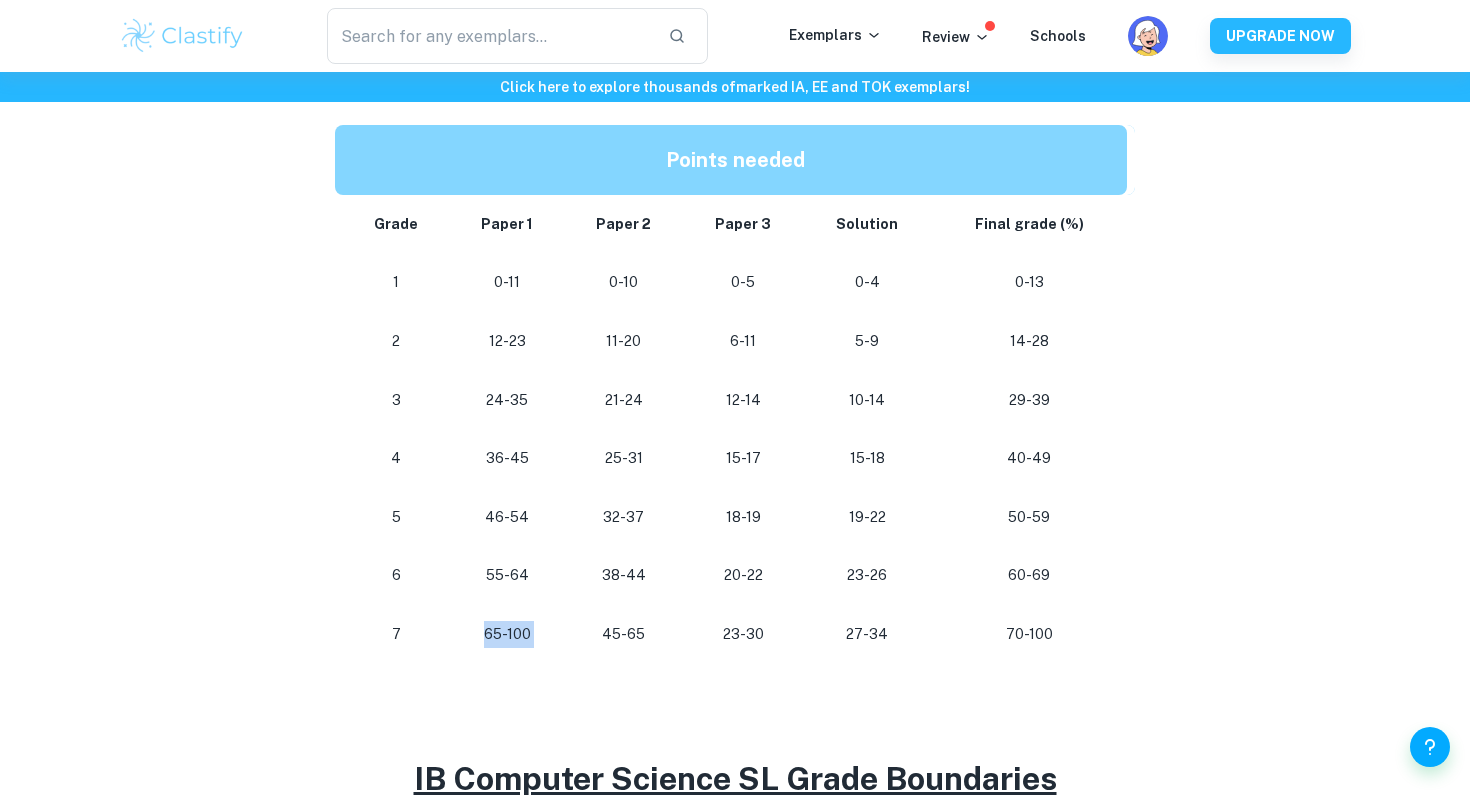 click on "65-100" at bounding box center (507, 634) 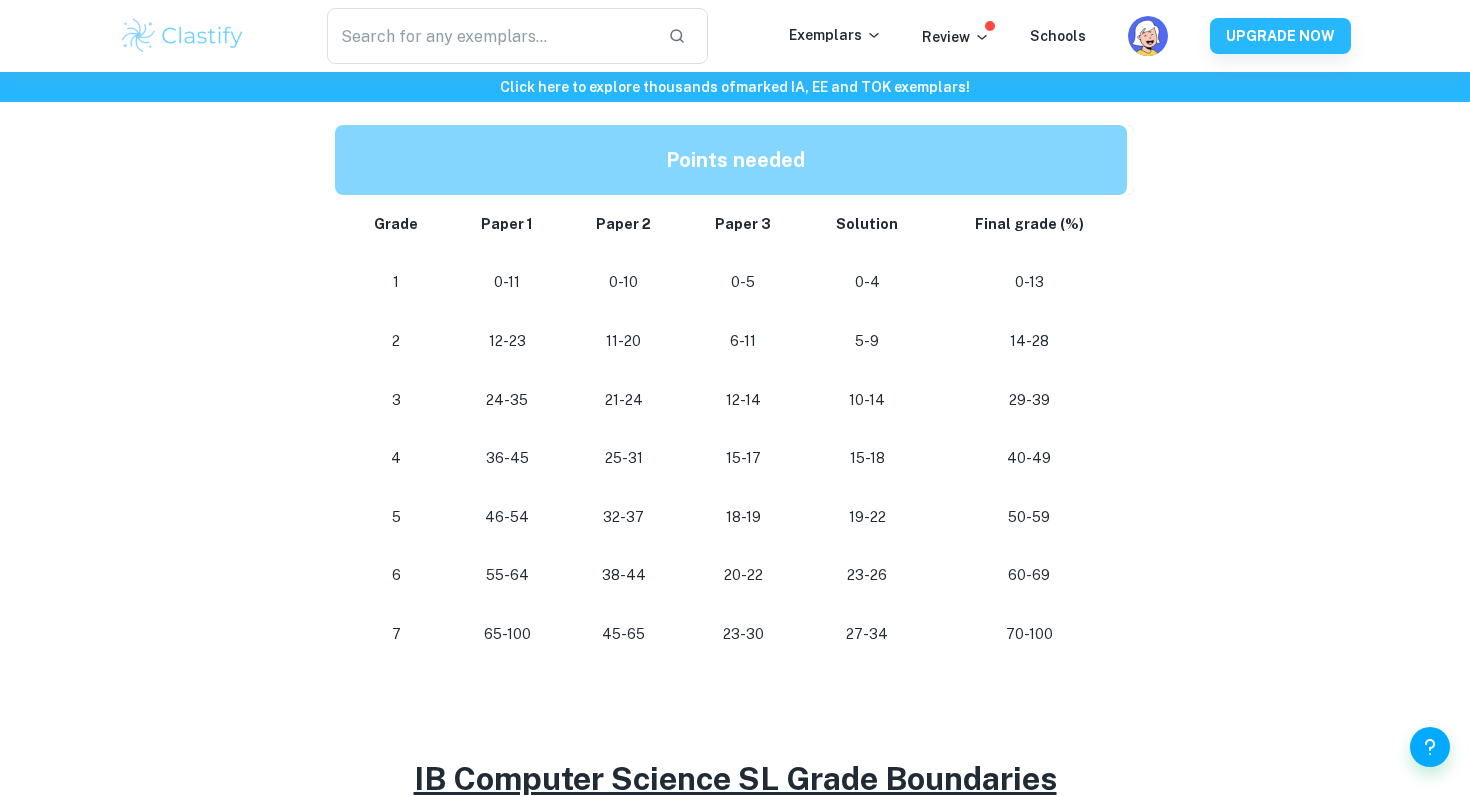 click on "45-65" at bounding box center (623, 634) 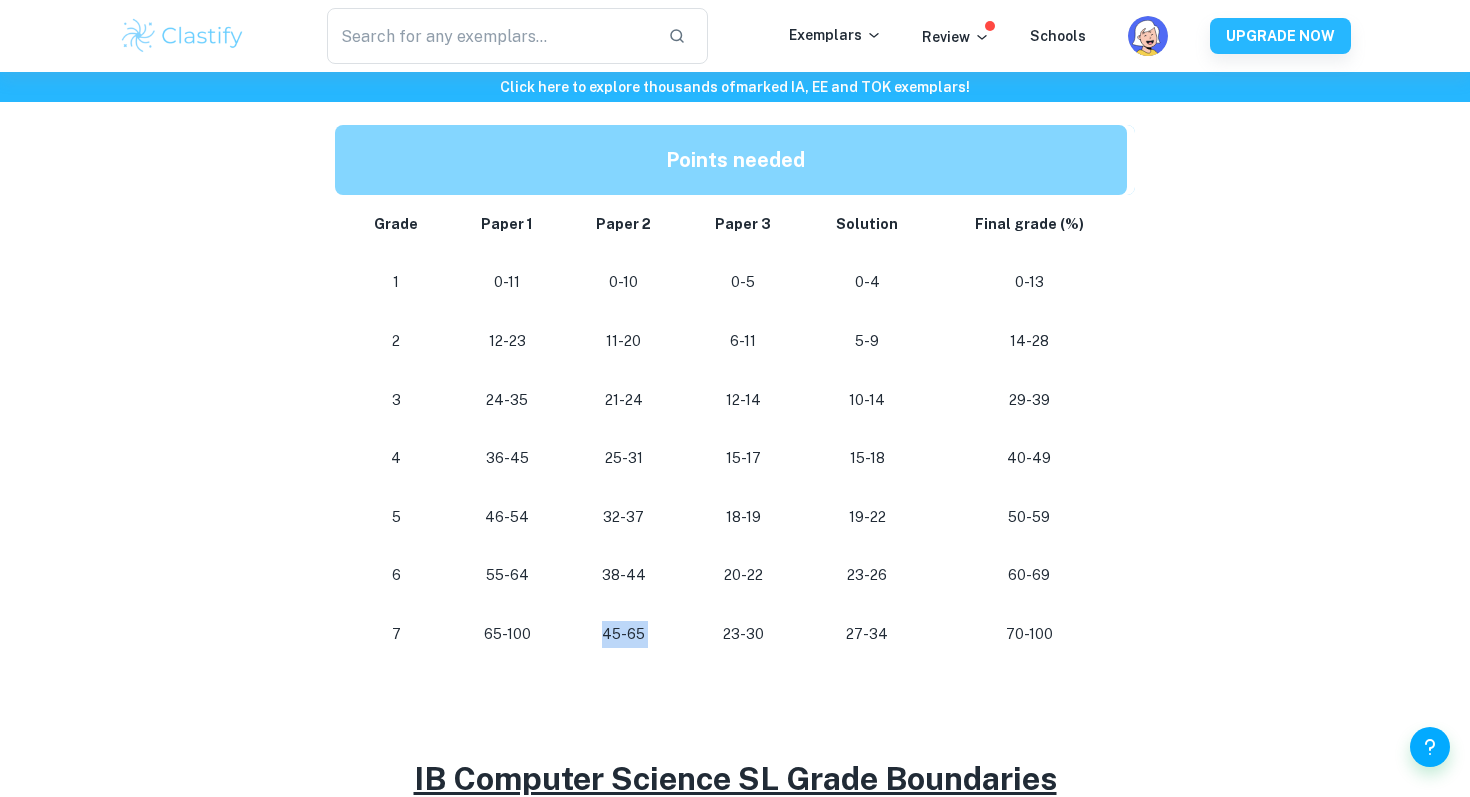 click on "45-65" at bounding box center [623, 634] 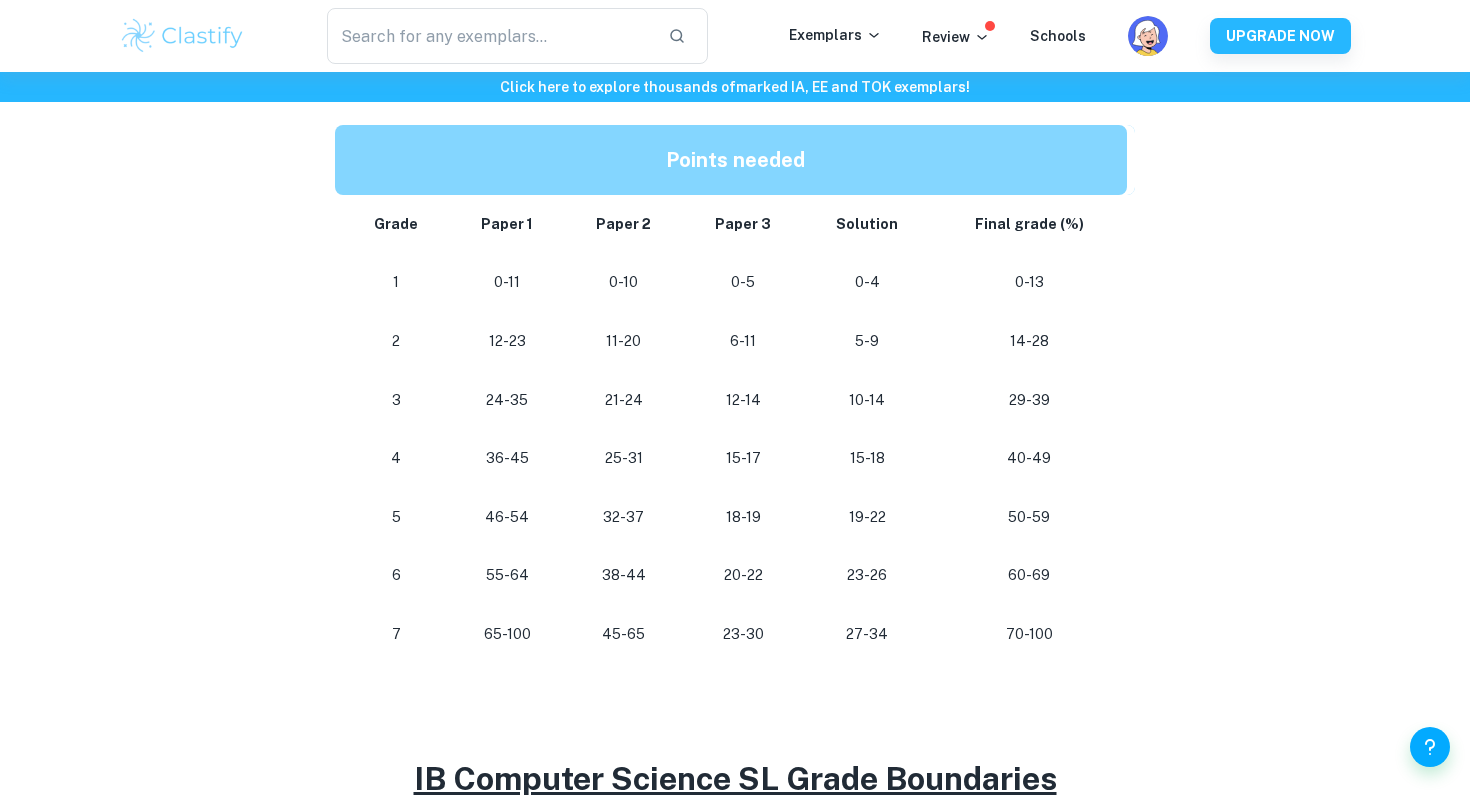 click on "45-65" at bounding box center (623, 634) 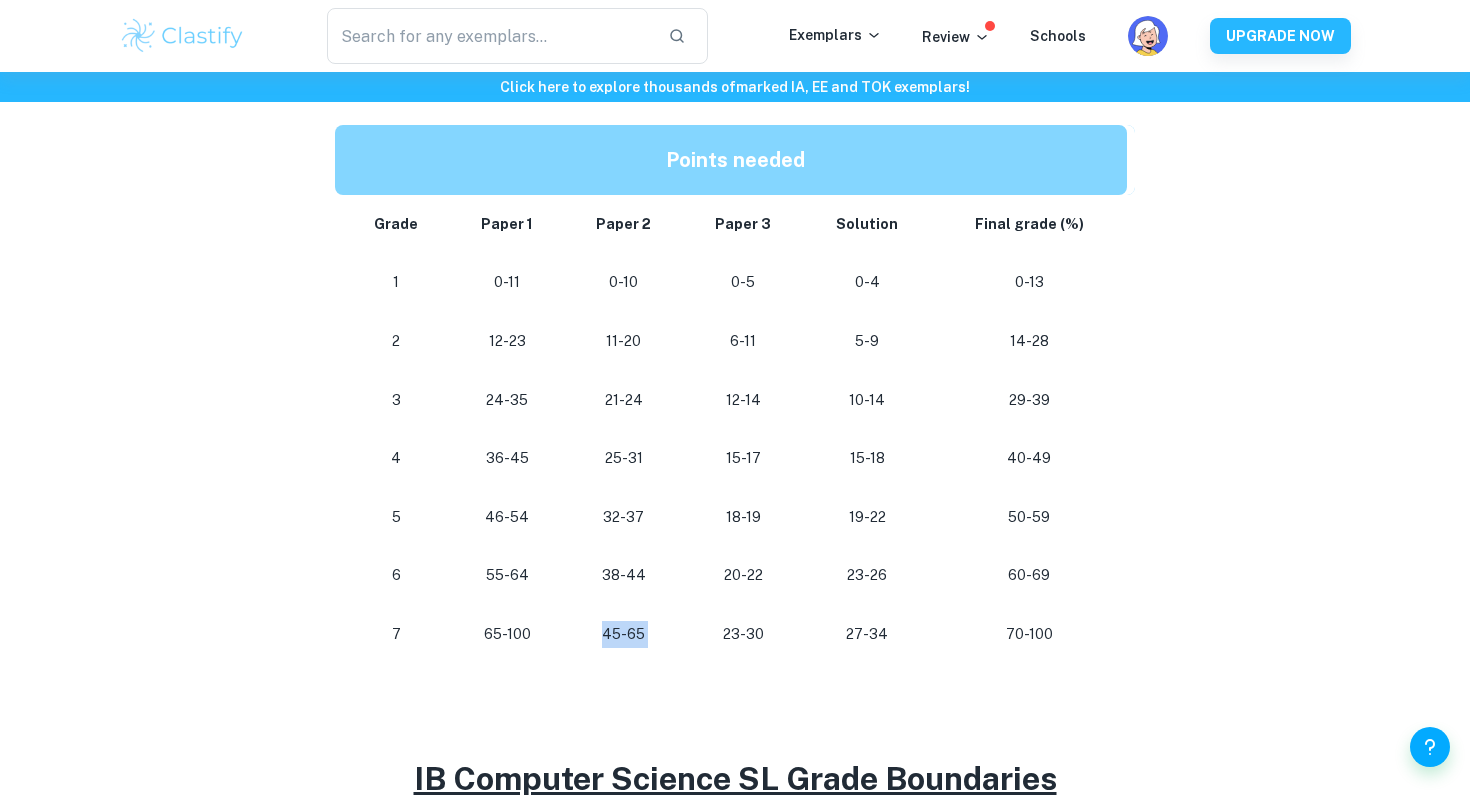 click on "45-65" at bounding box center [623, 634] 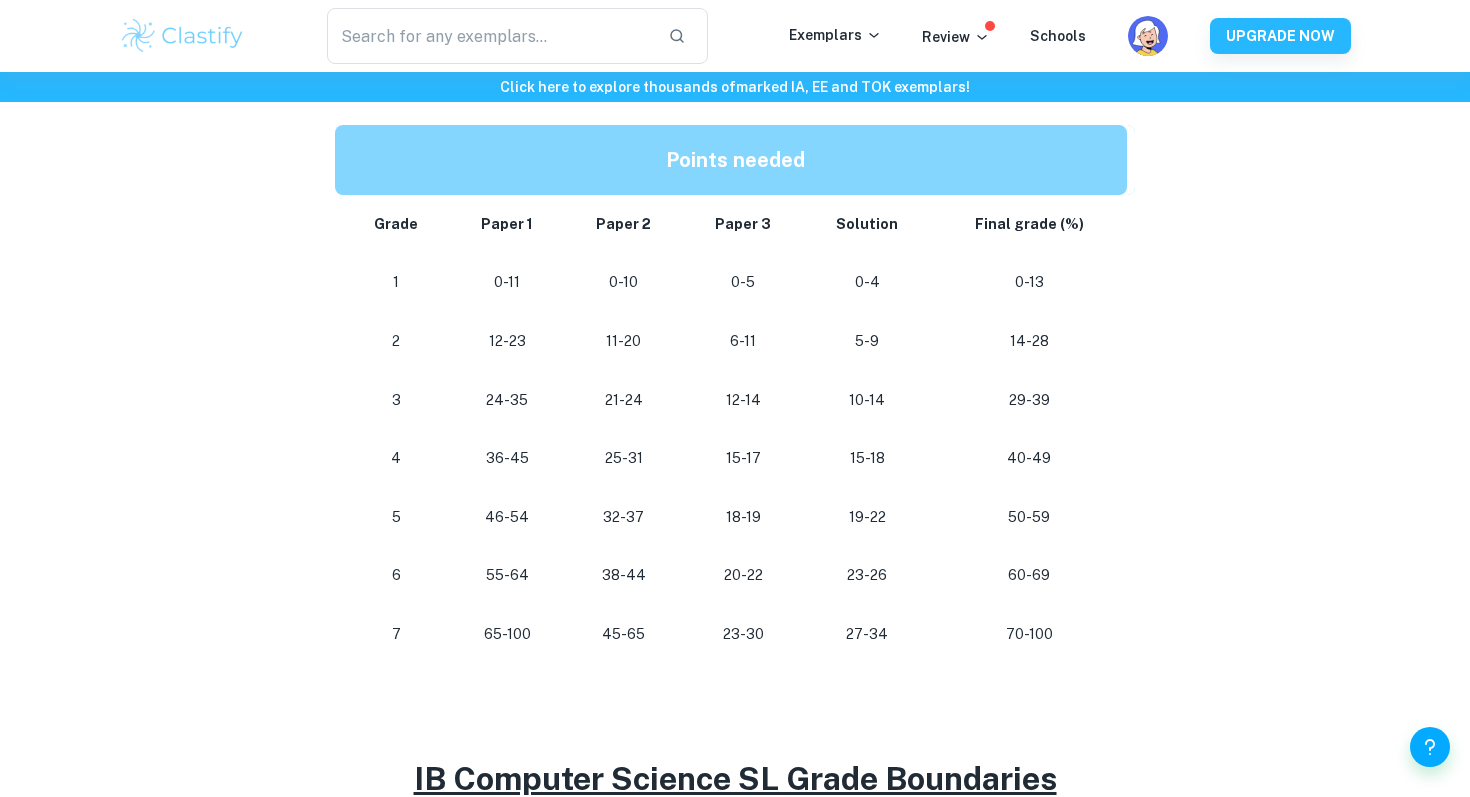 click on "70-100" at bounding box center [1029, 634] 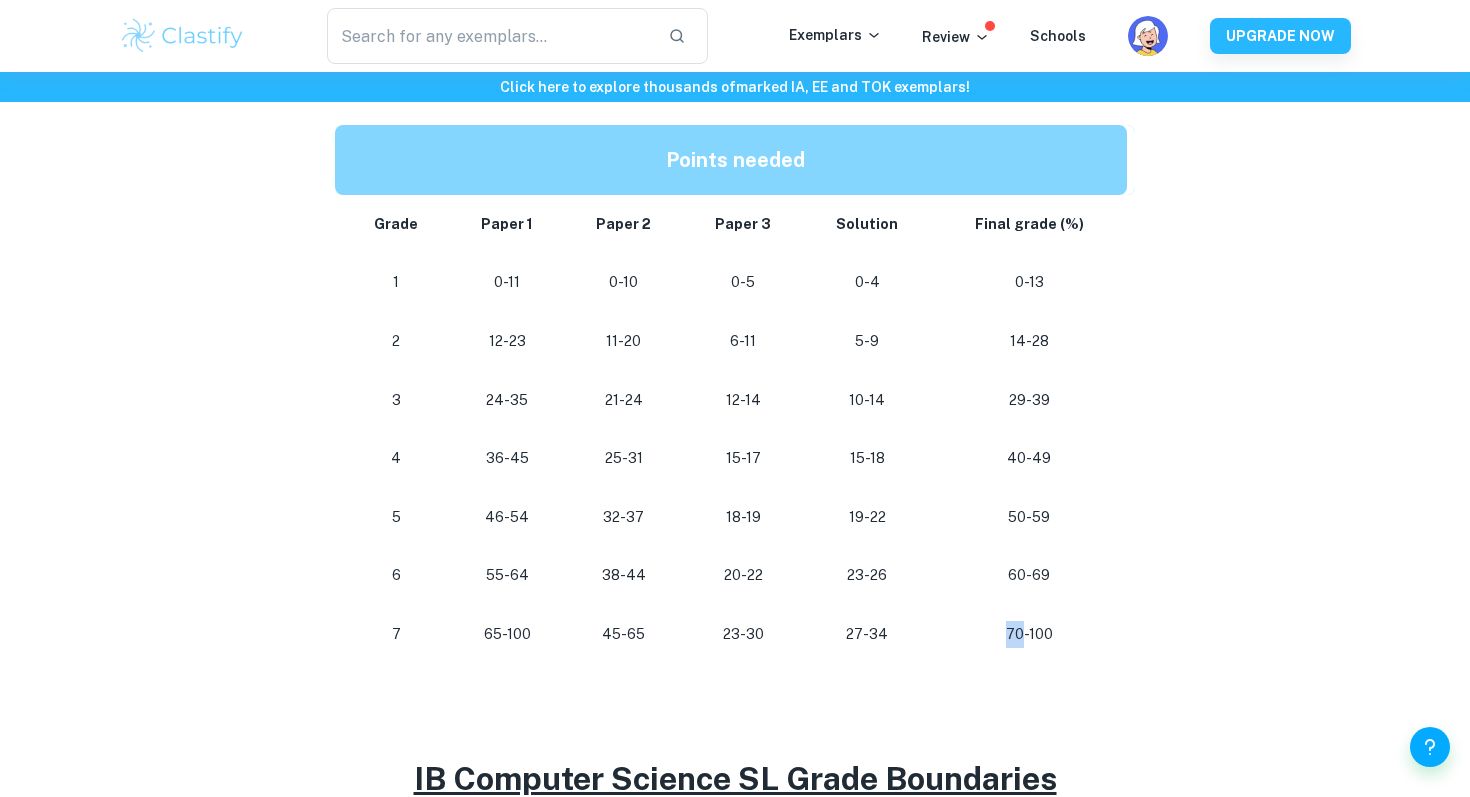 click on "70-100" at bounding box center [1029, 634] 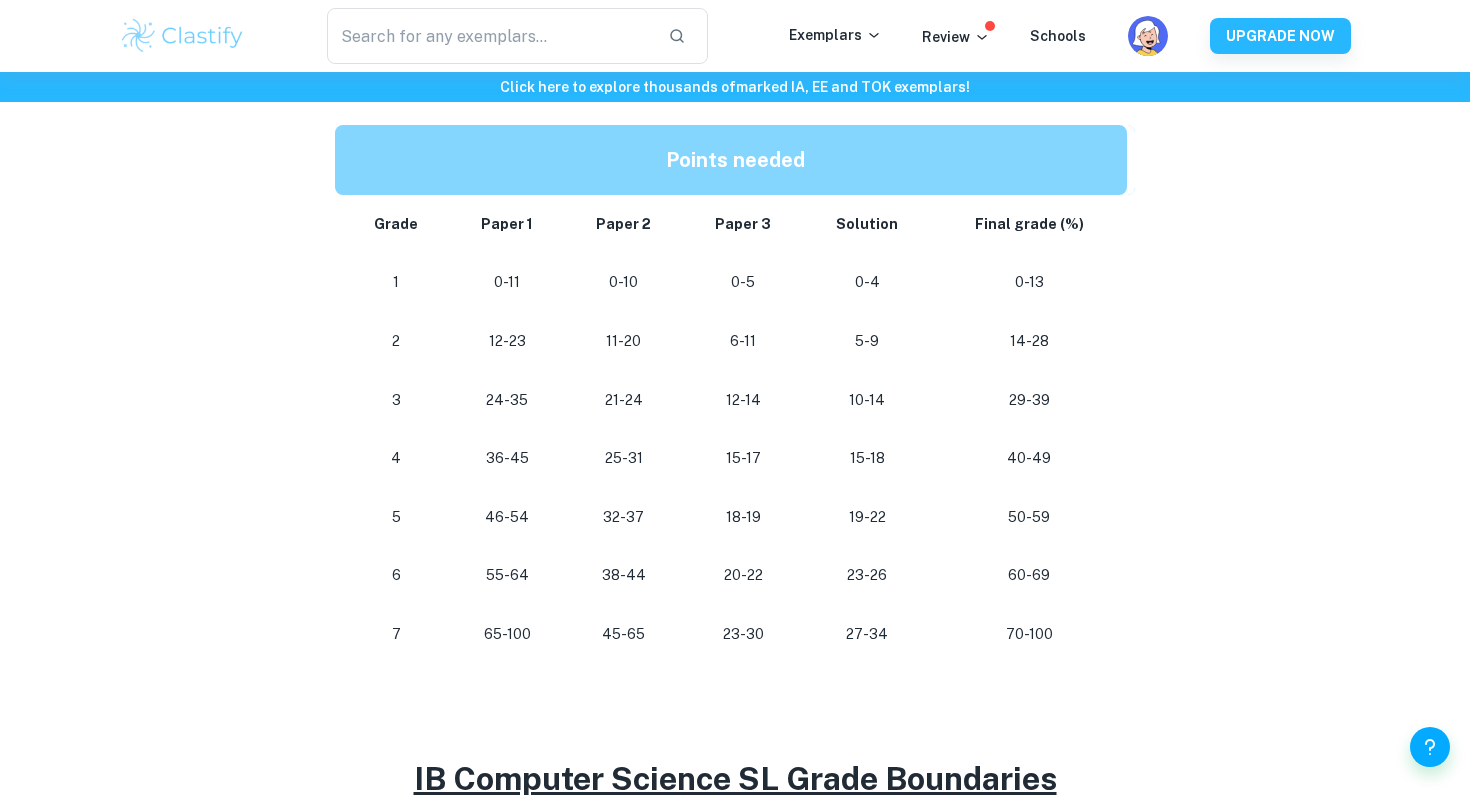 click on "70-100" at bounding box center (1029, 634) 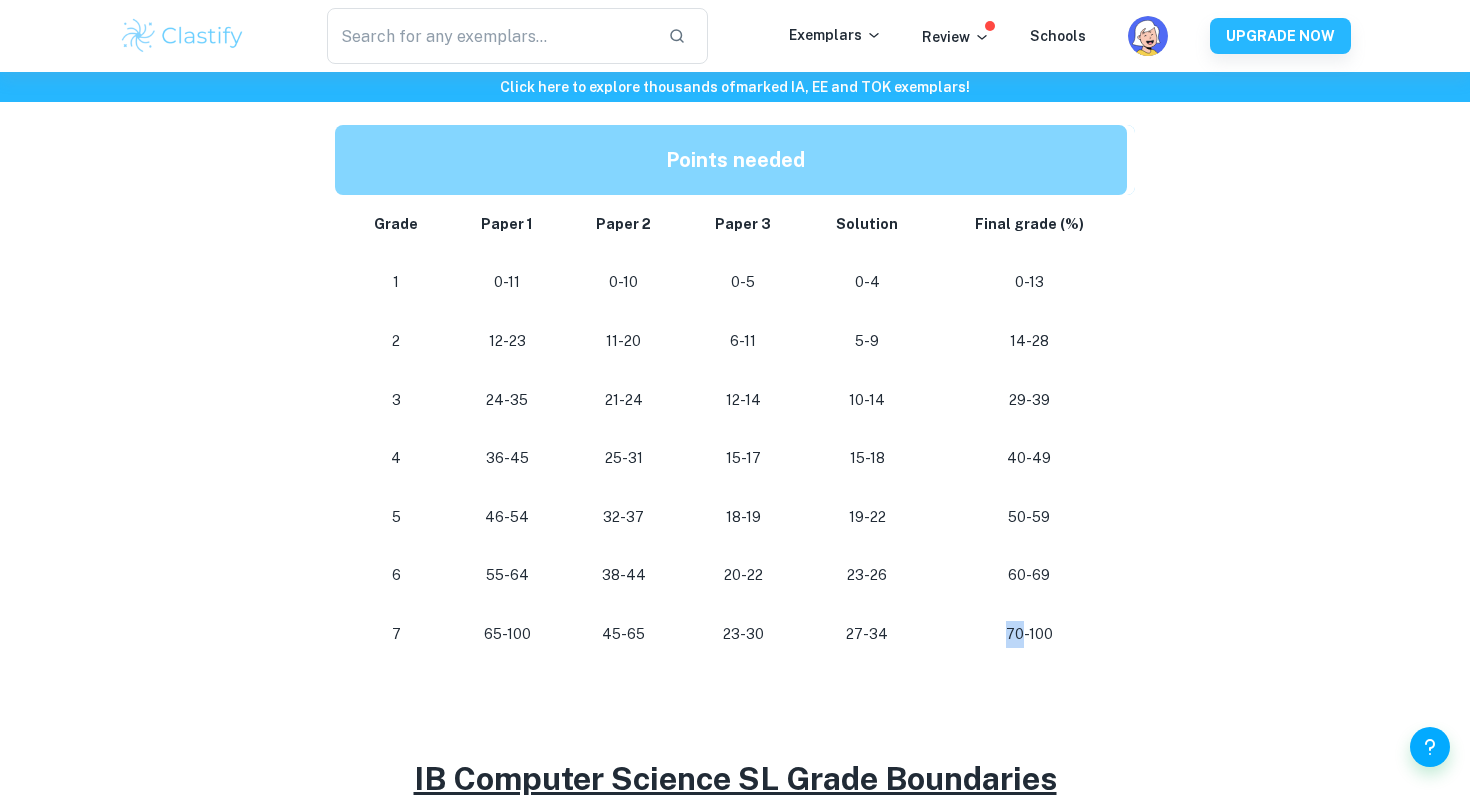 click on "70-100" at bounding box center [1029, 634] 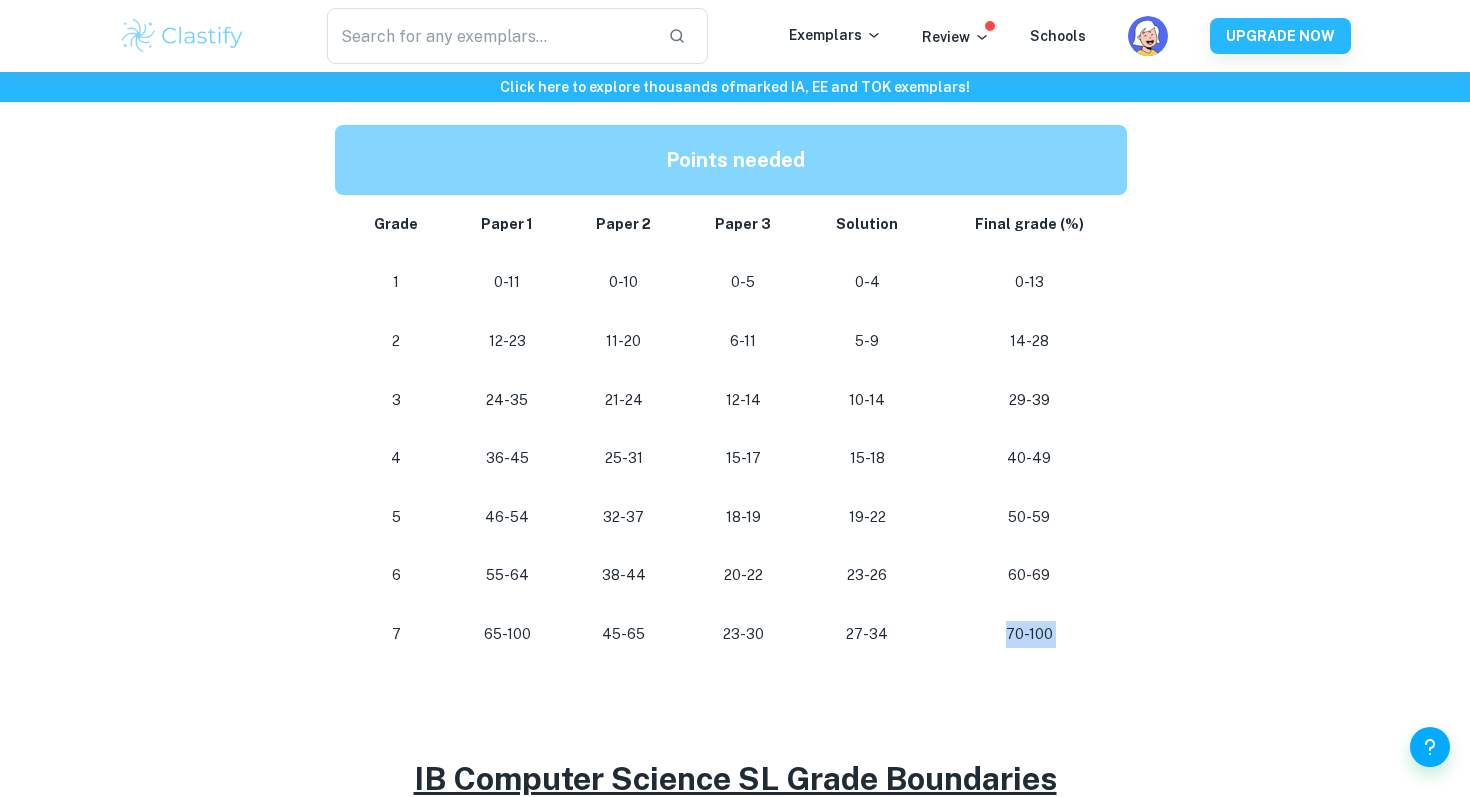 click on "70-100" at bounding box center [1029, 634] 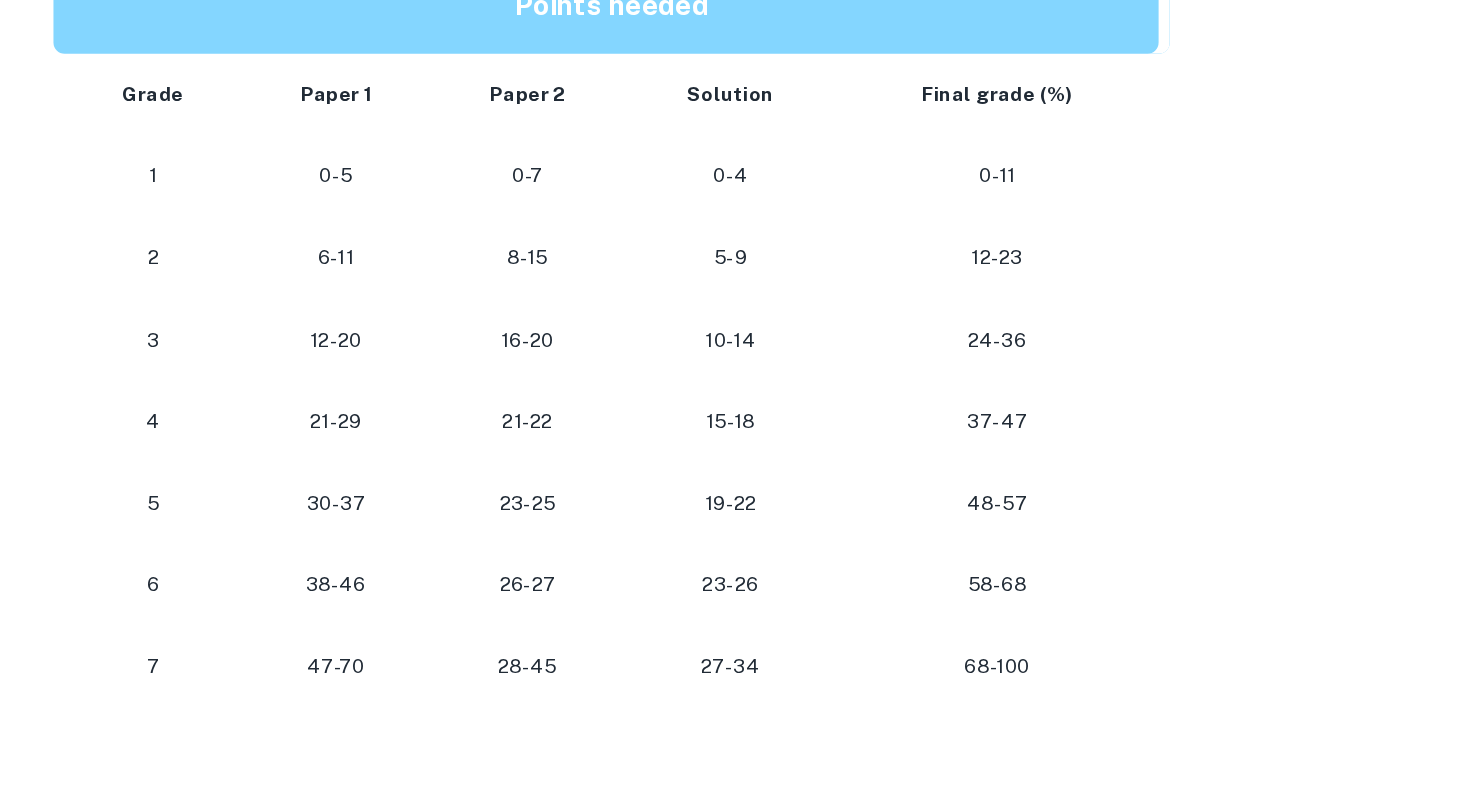 scroll, scrollTop: 1755, scrollLeft: 0, axis: vertical 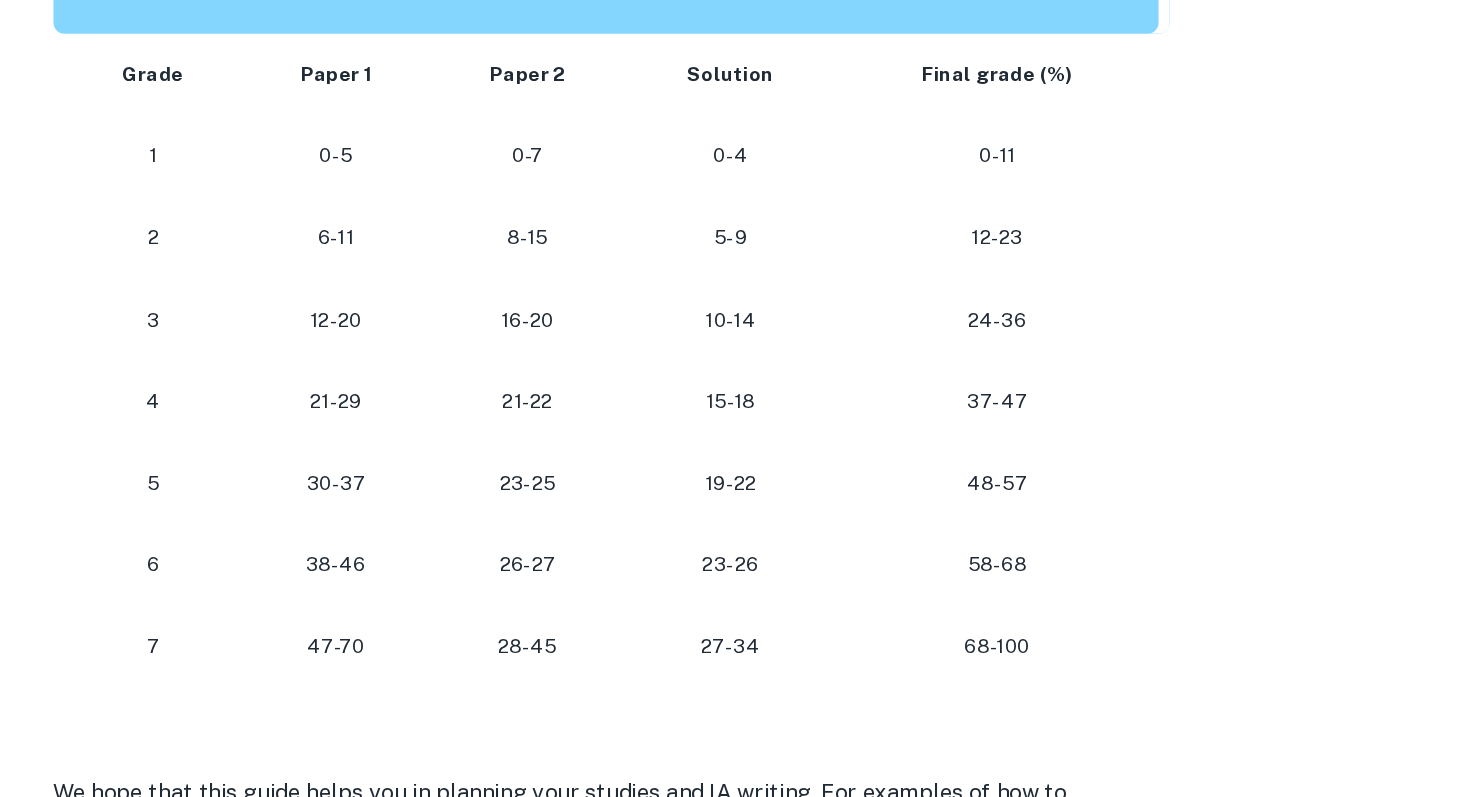 click on "68-100" at bounding box center (1011, 689) 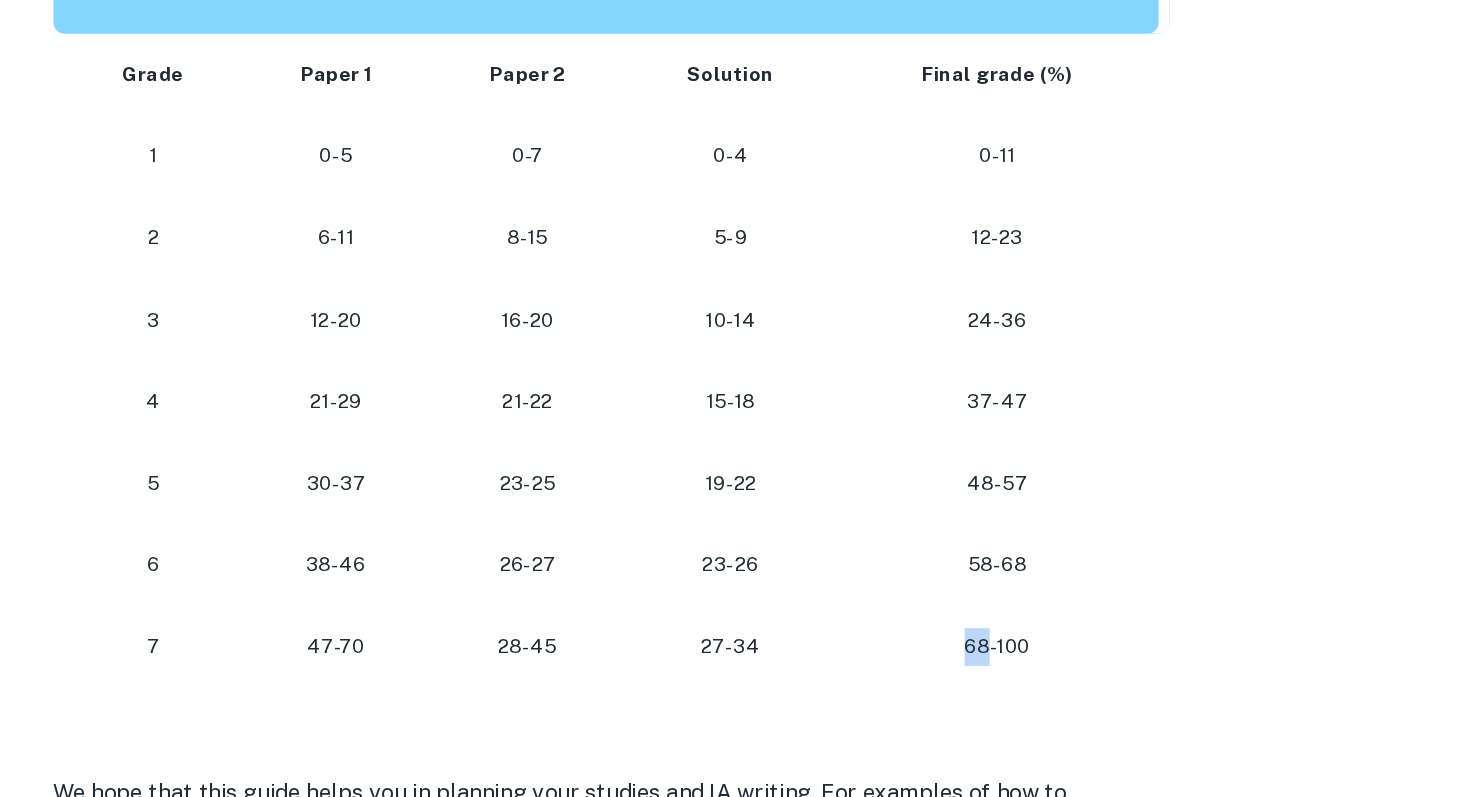 click on "68-100" at bounding box center [1011, 689] 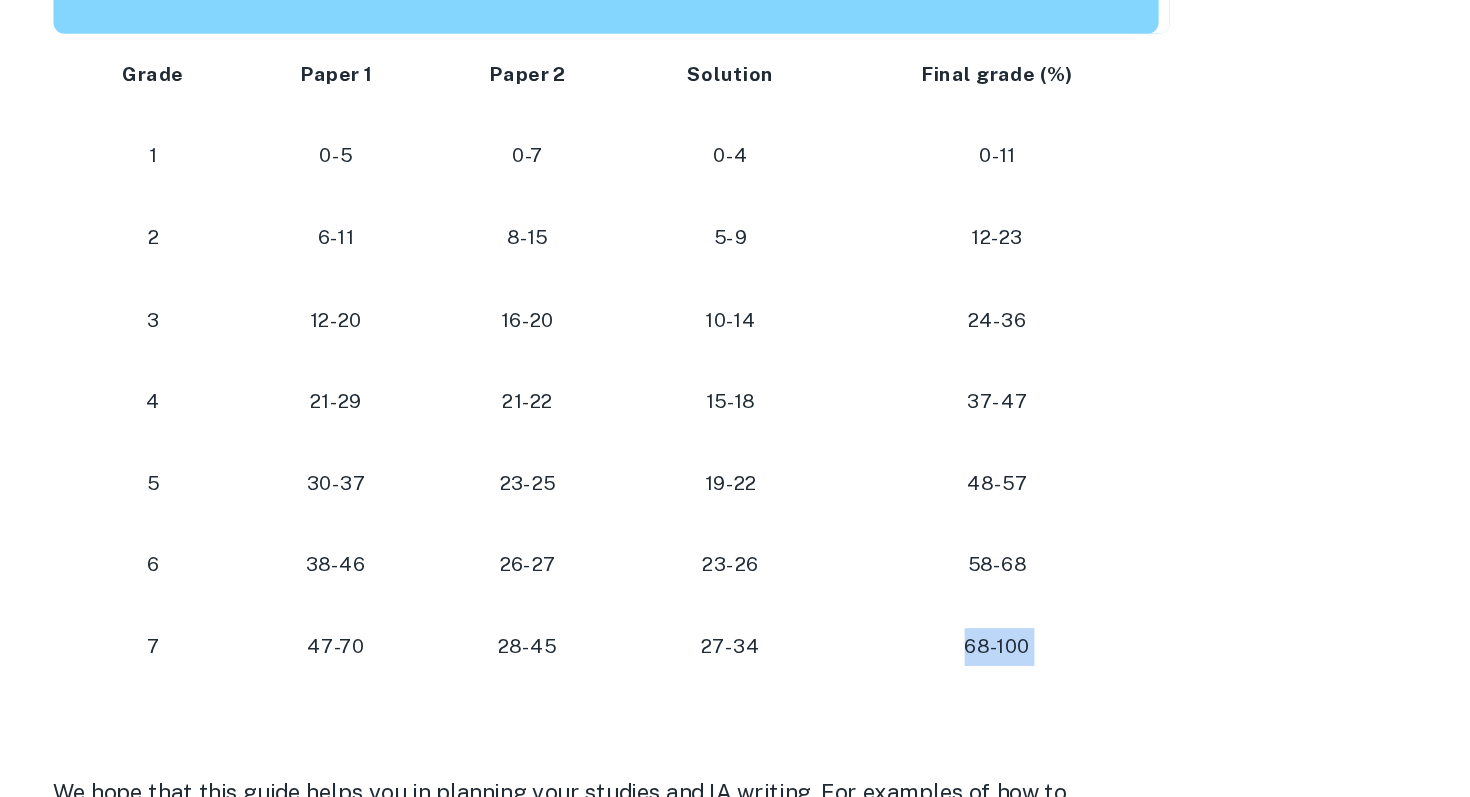 click on "68-100" at bounding box center [1011, 689] 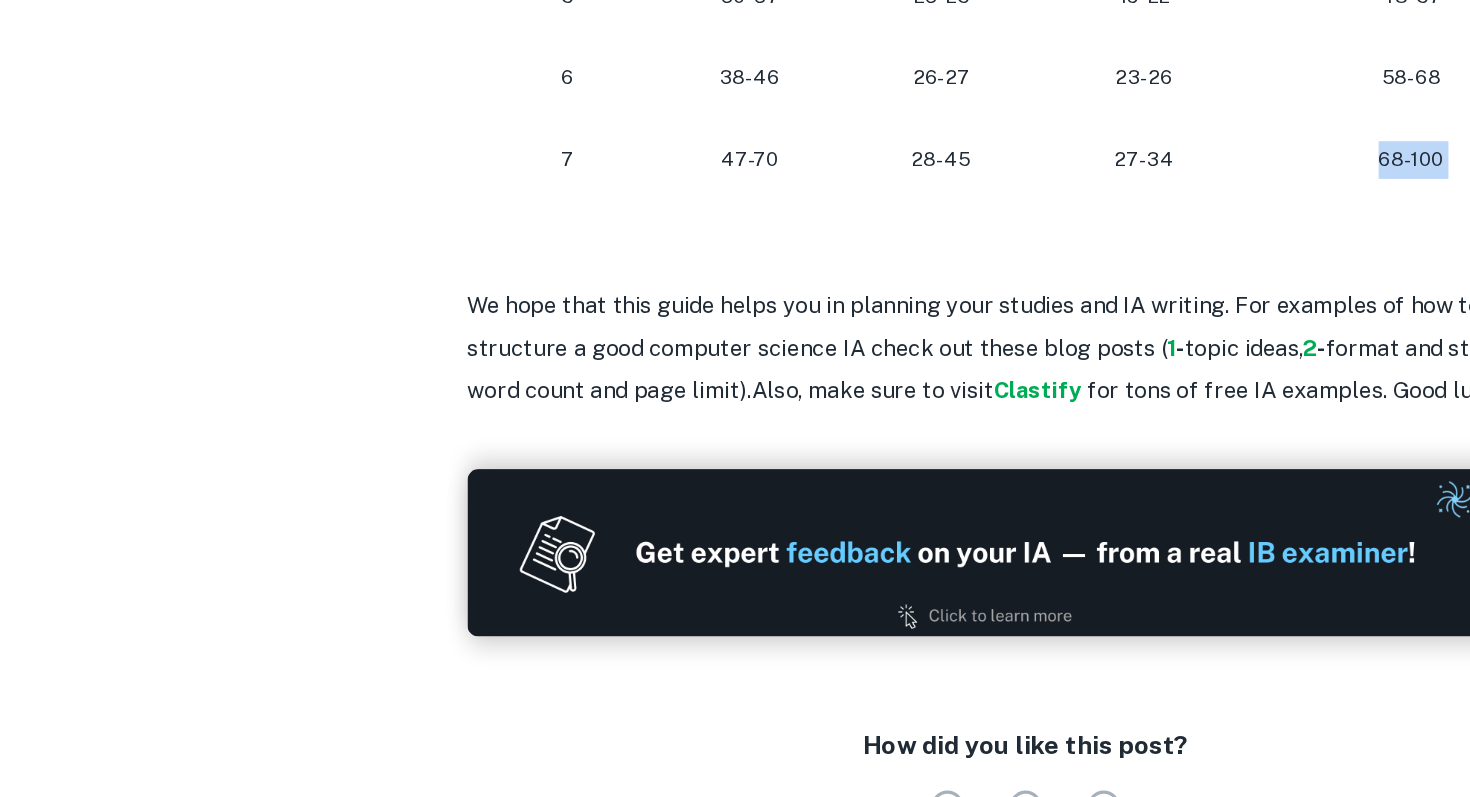 scroll, scrollTop: 2165, scrollLeft: 0, axis: vertical 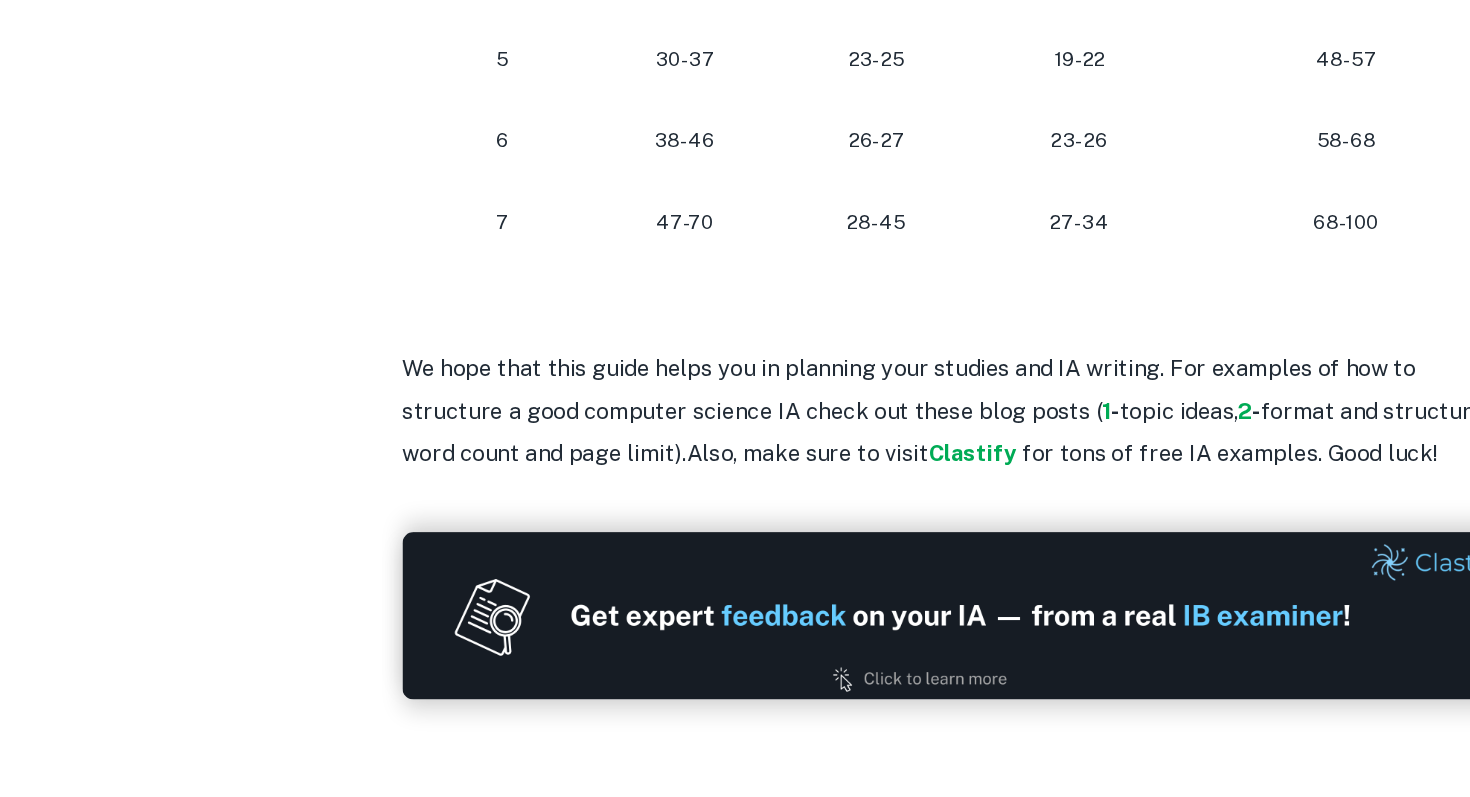 click on "Are you in the process of preparing for your IB Computer Science exams or writing your IA and wondering how you can get the highest score possible? This post is here to help you identify the grade boundaries so you can plan yourself accordingly. Keep in mind that these values change from session to session and hence are only an indicator of the approximate marks you would need for a certain grade, but feel free to use this guide as a planning tool!     IB Computer Science HL Grade Boundaries   The following grade boundaries are  based on official IB [DATE] grade boundaries.   Points needed Grade Paper 1 Paper 2 Paper 3 Solution Final grade (%) 1 0-11 0-10 0-5 0-4 0-13 2 12-23 11-20 6-11 5-9 14-28 3 24-35 [PHONE_NUMBER] [PHONE_NUMBER] [PHONE_NUMBER] [PHONE_NUMBER] [PHONE_NUMBER] [PHONE_NUMBER] [PHONE_NUMBER] [PHONE_NUMBER] [PHONE_NUMBER] [PHONE_NUMBER] [PHONE_NUMBER] [PHONE_NUMBER]       IB Computer Science SL Grade Boundaries   The following grade boundaries are  based on official IB [DATE] grade boundaries.   Grade 1 0-5" at bounding box center [735, -425] 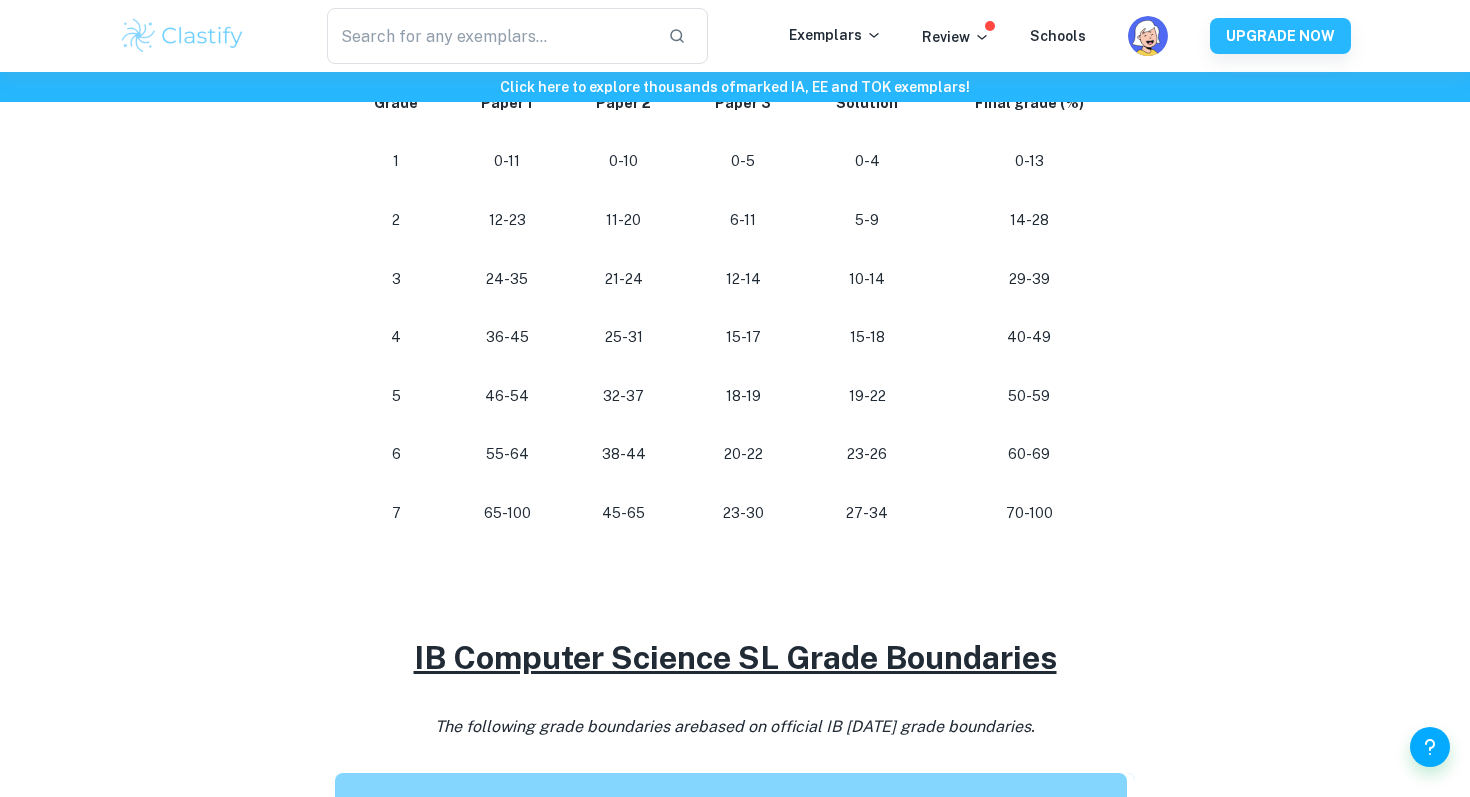 scroll, scrollTop: 675, scrollLeft: 0, axis: vertical 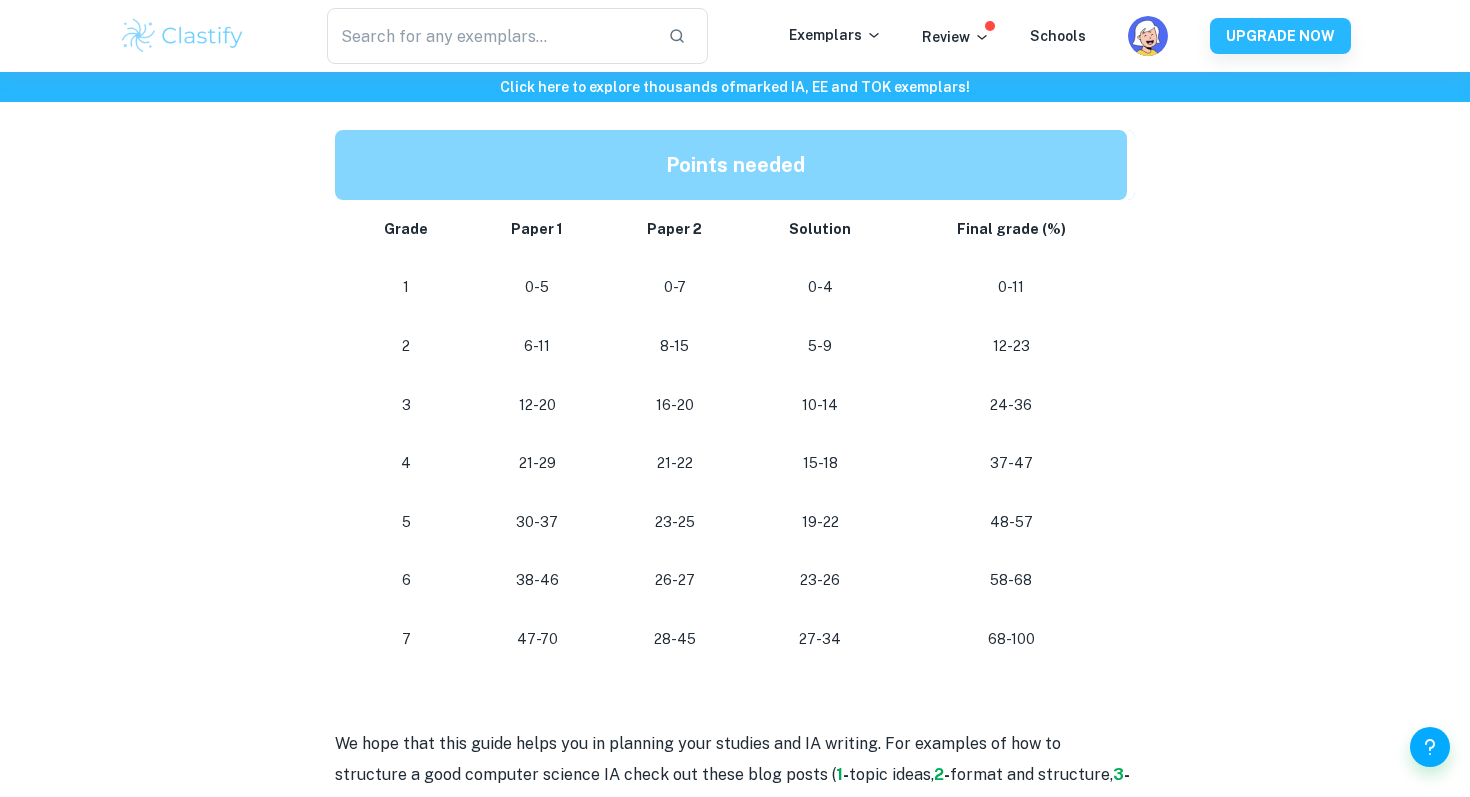 click on "28-45" at bounding box center [675, 639] 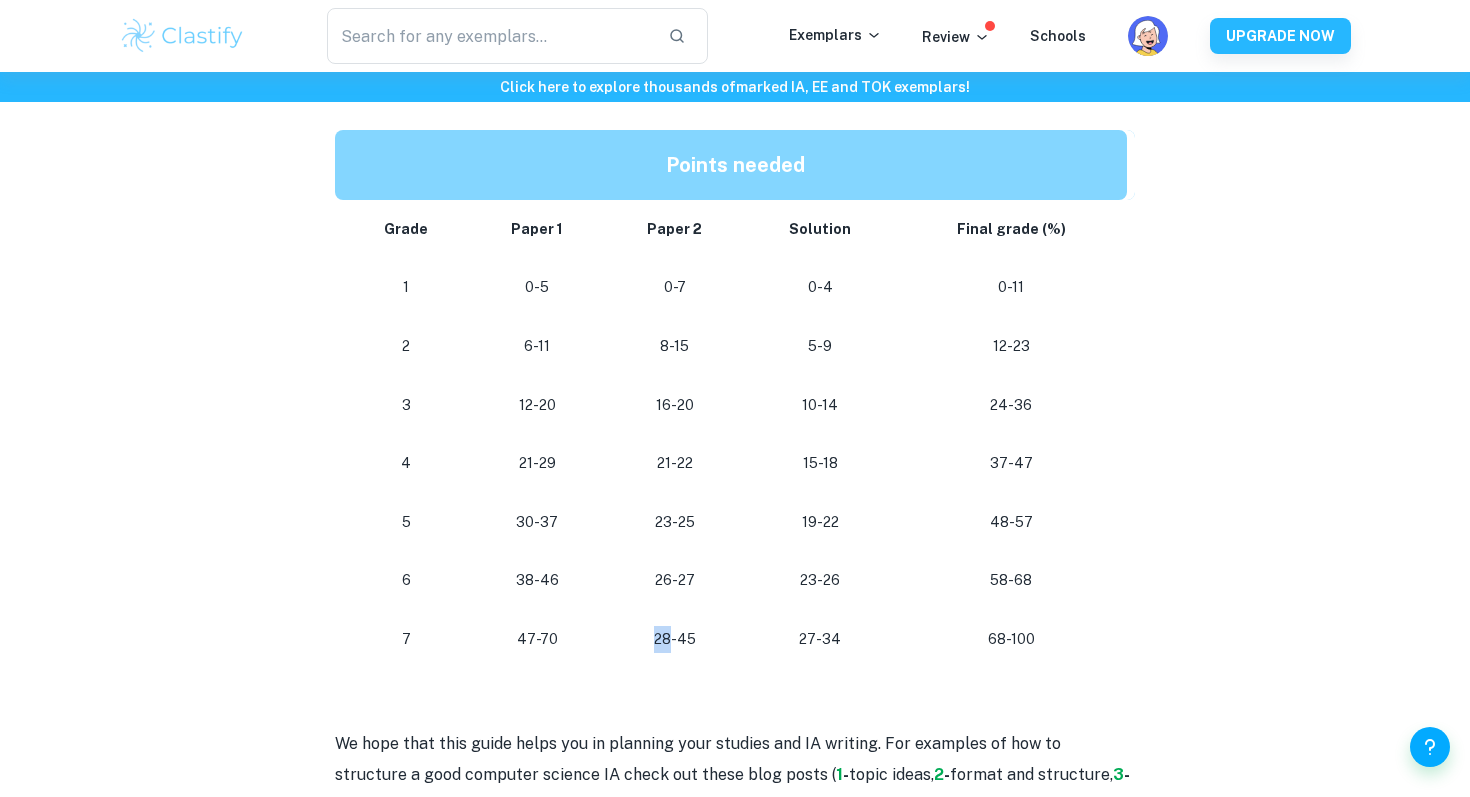 click on "28-45" at bounding box center (675, 639) 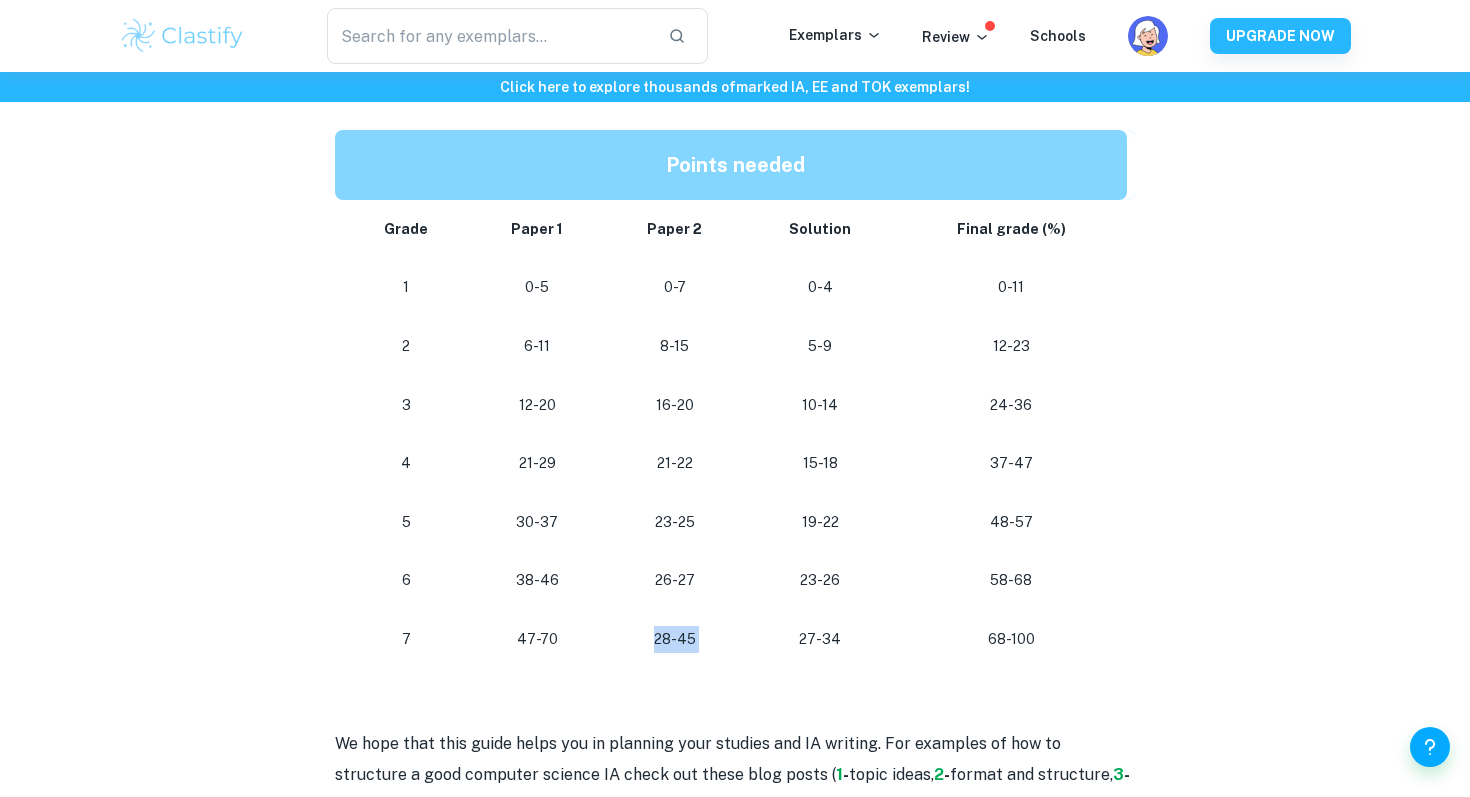 click on "28-45" at bounding box center (675, 639) 